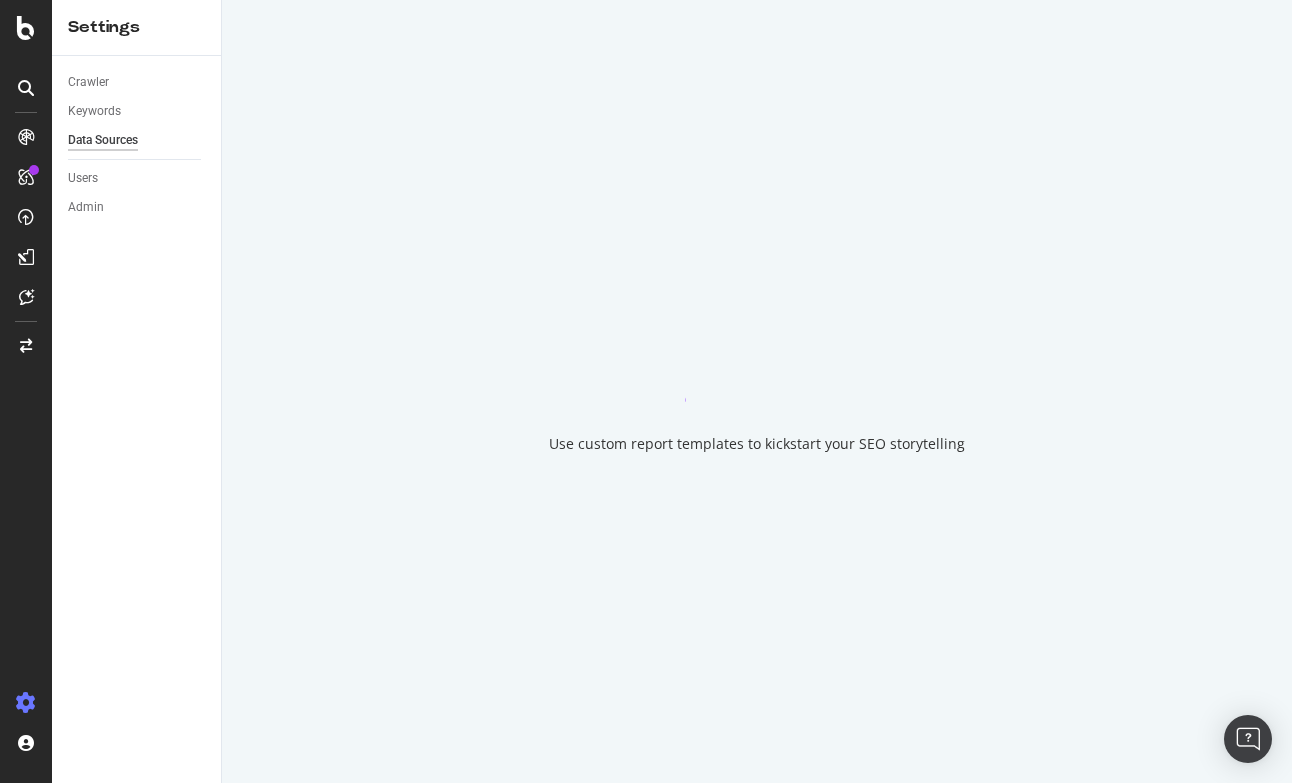 scroll, scrollTop: 0, scrollLeft: 0, axis: both 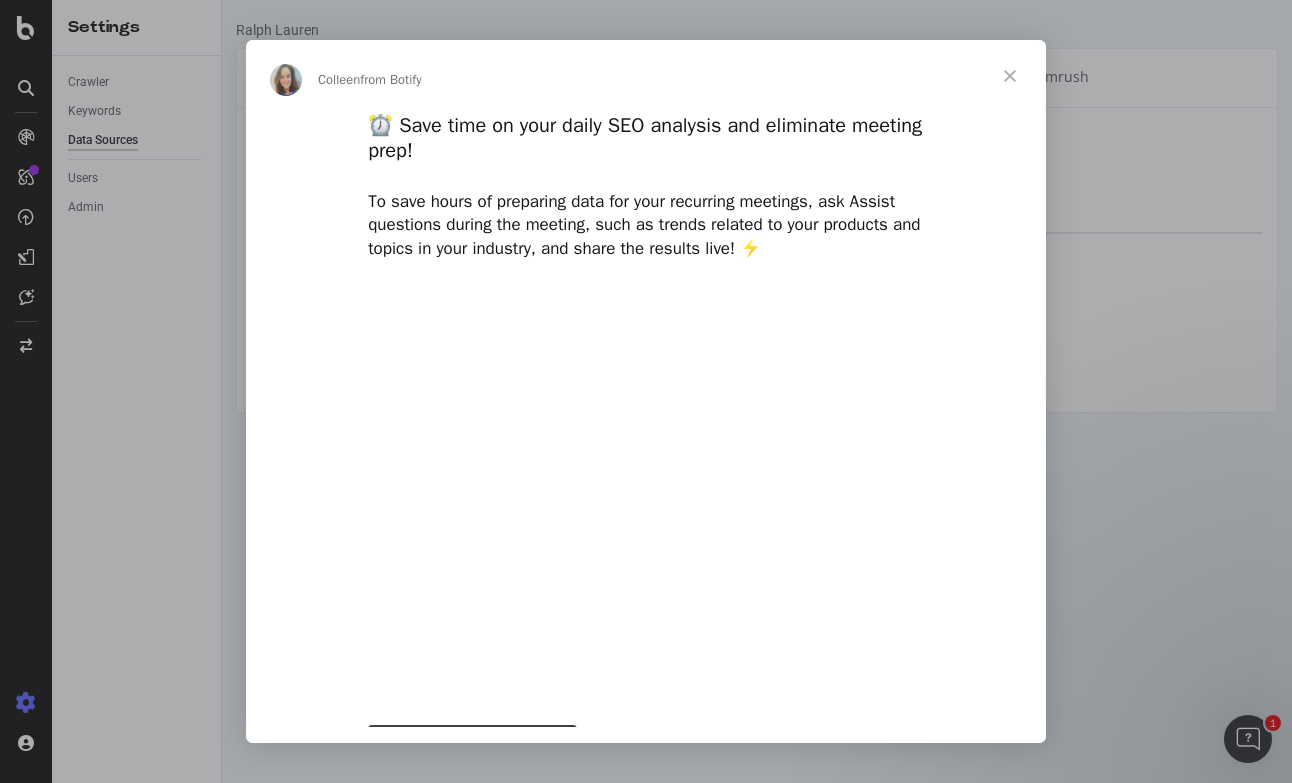 type on "155345" 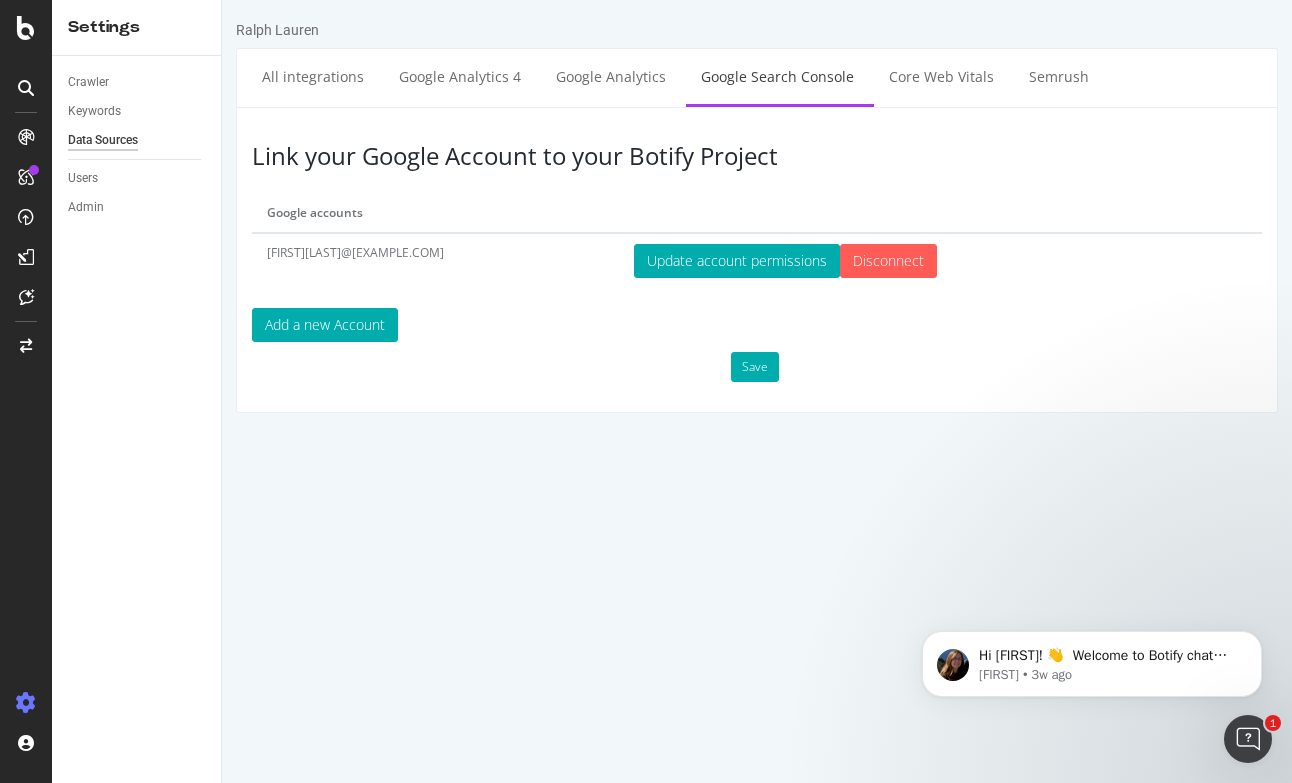 scroll, scrollTop: 0, scrollLeft: 0, axis: both 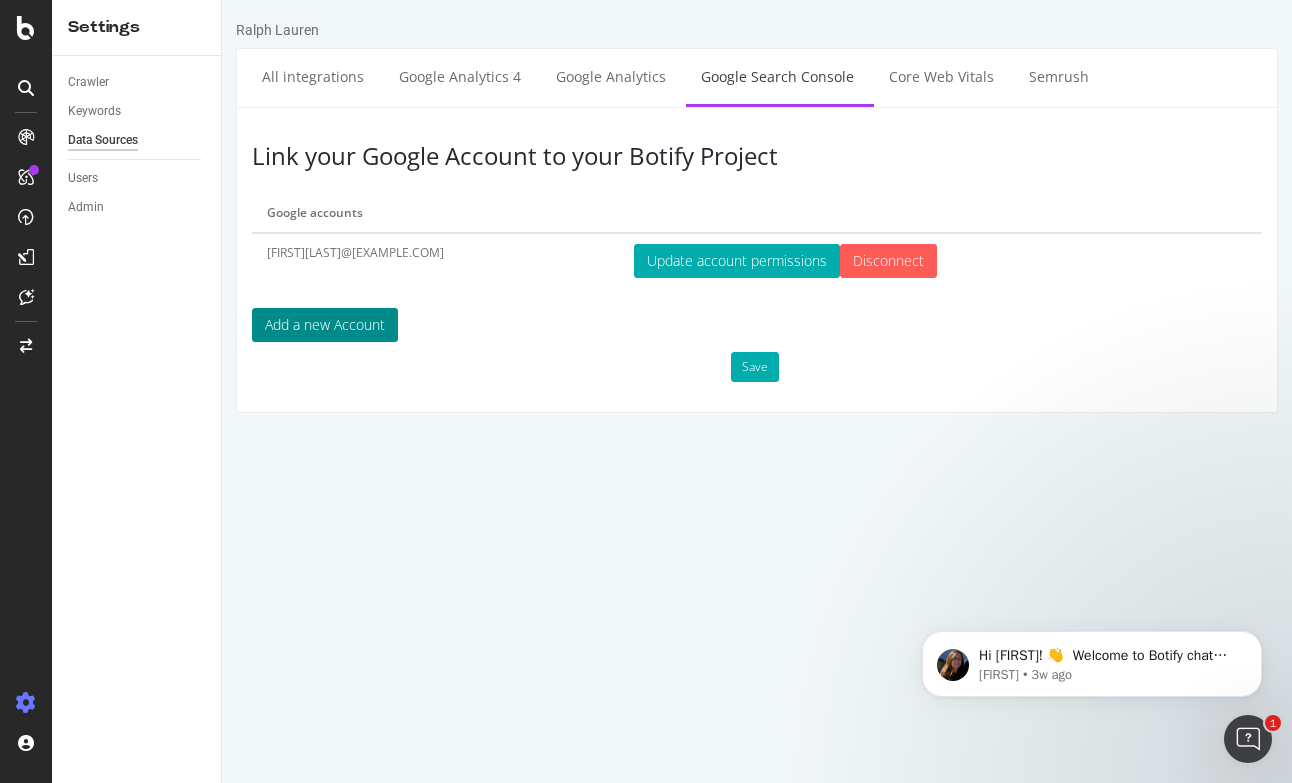 click on "Add a new Account" at bounding box center (325, 325) 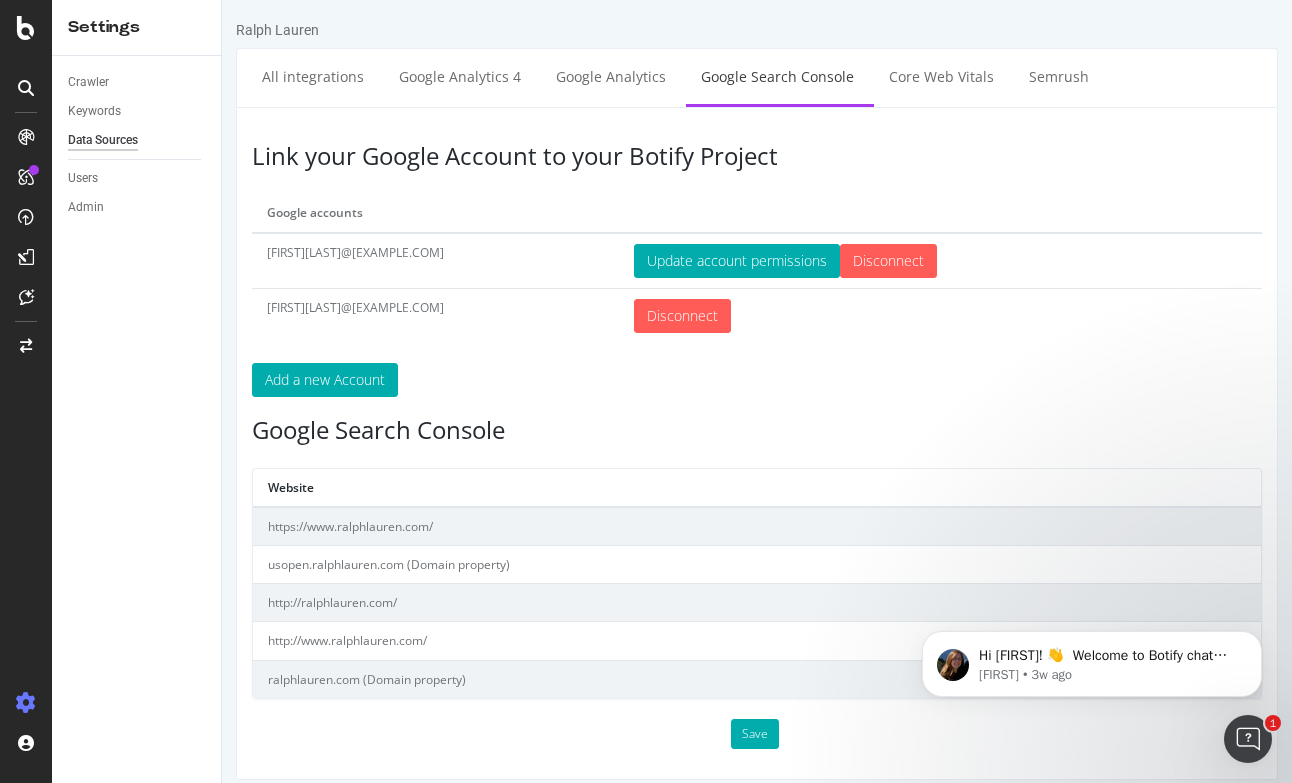 scroll, scrollTop: 9, scrollLeft: 0, axis: vertical 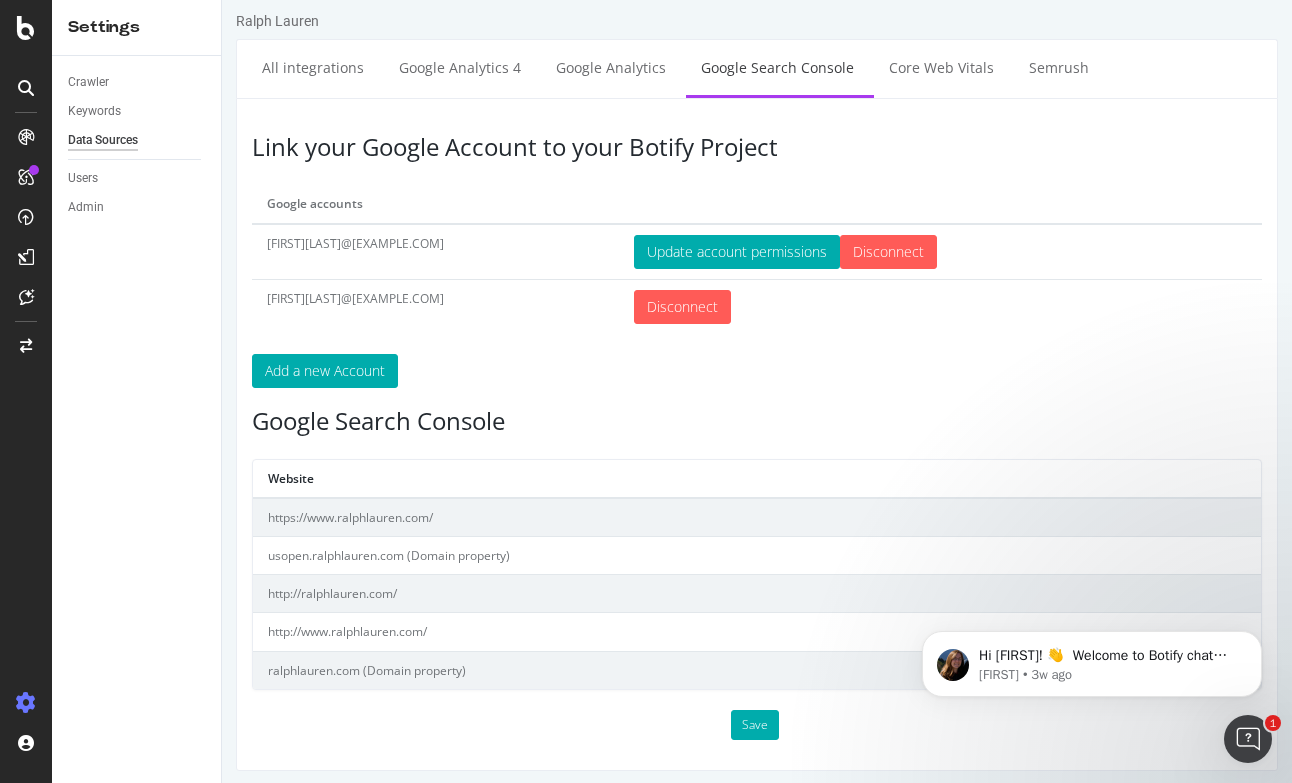 click on "[FIRST][LAST]@[EXAMPLE.COM]" at bounding box center (435, 252) 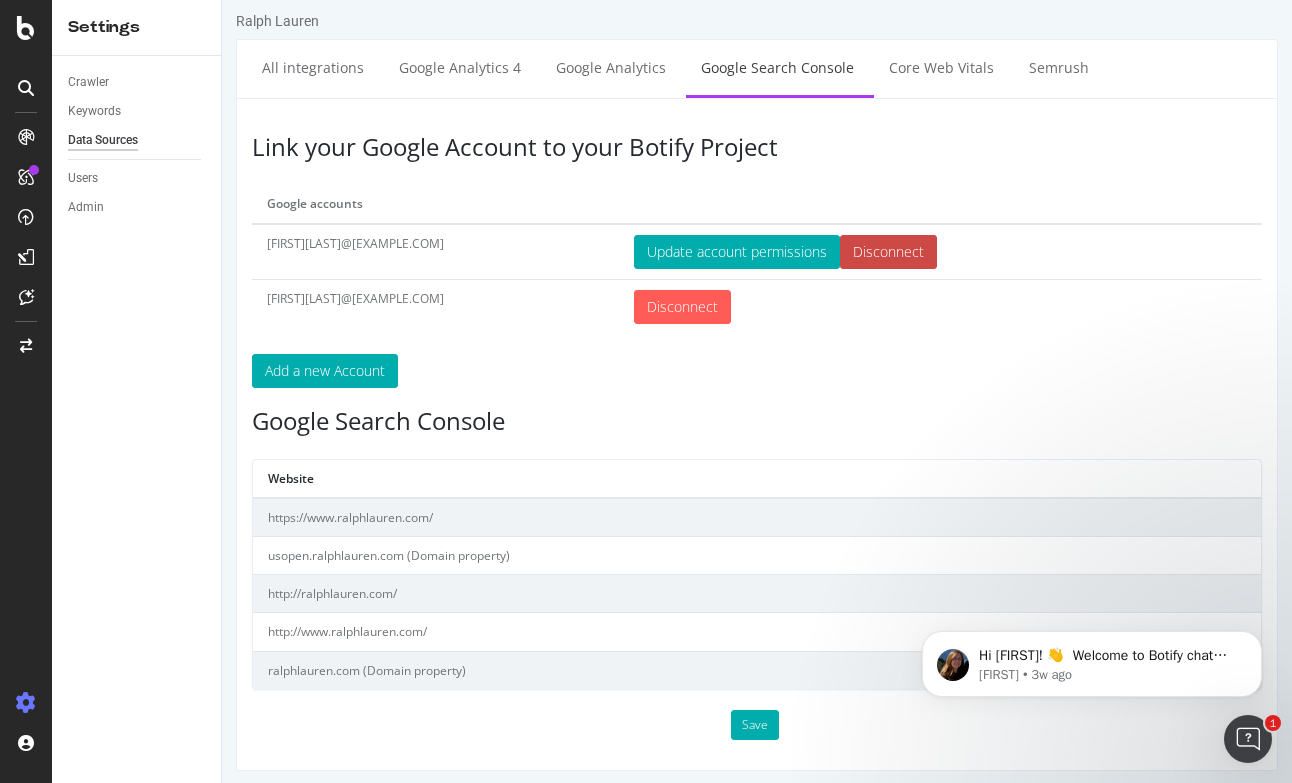 click on "Disconnect" at bounding box center (888, 252) 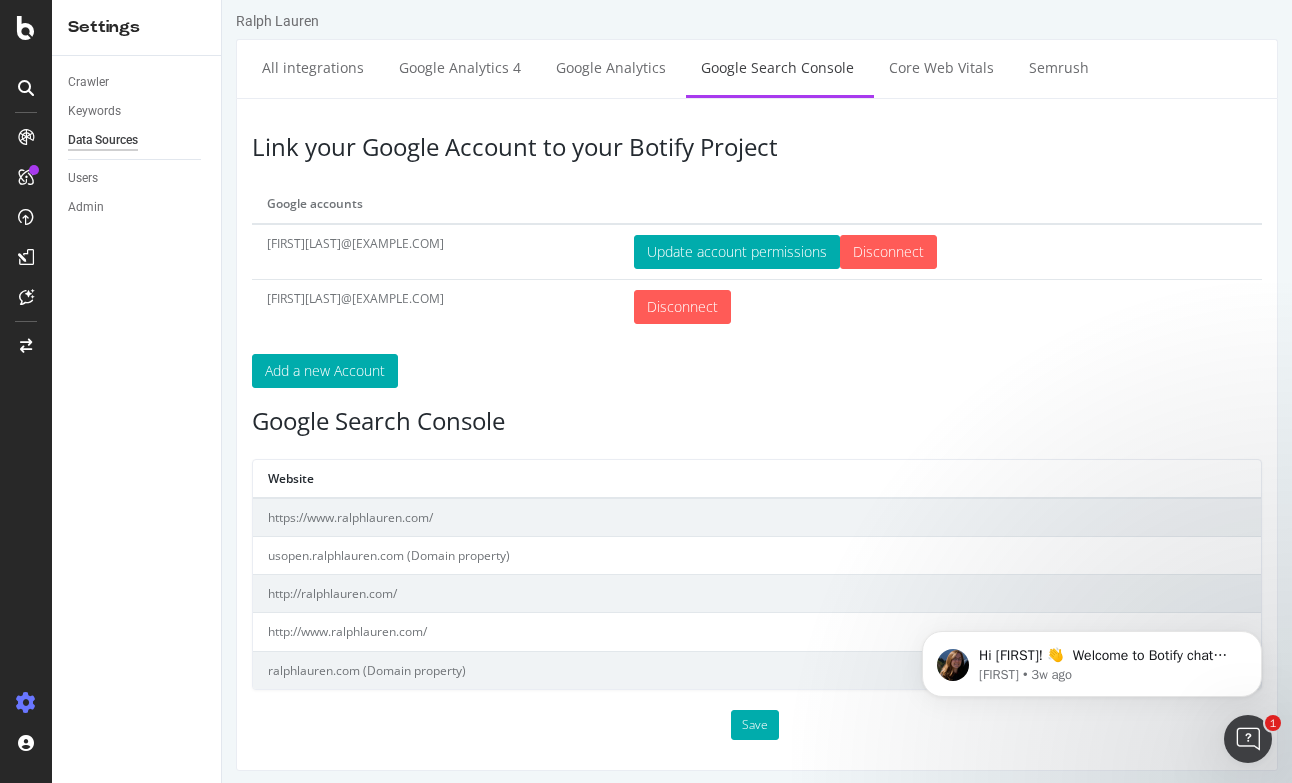 click on "Update account permissions
Disconnect" at bounding box center (914, 252) 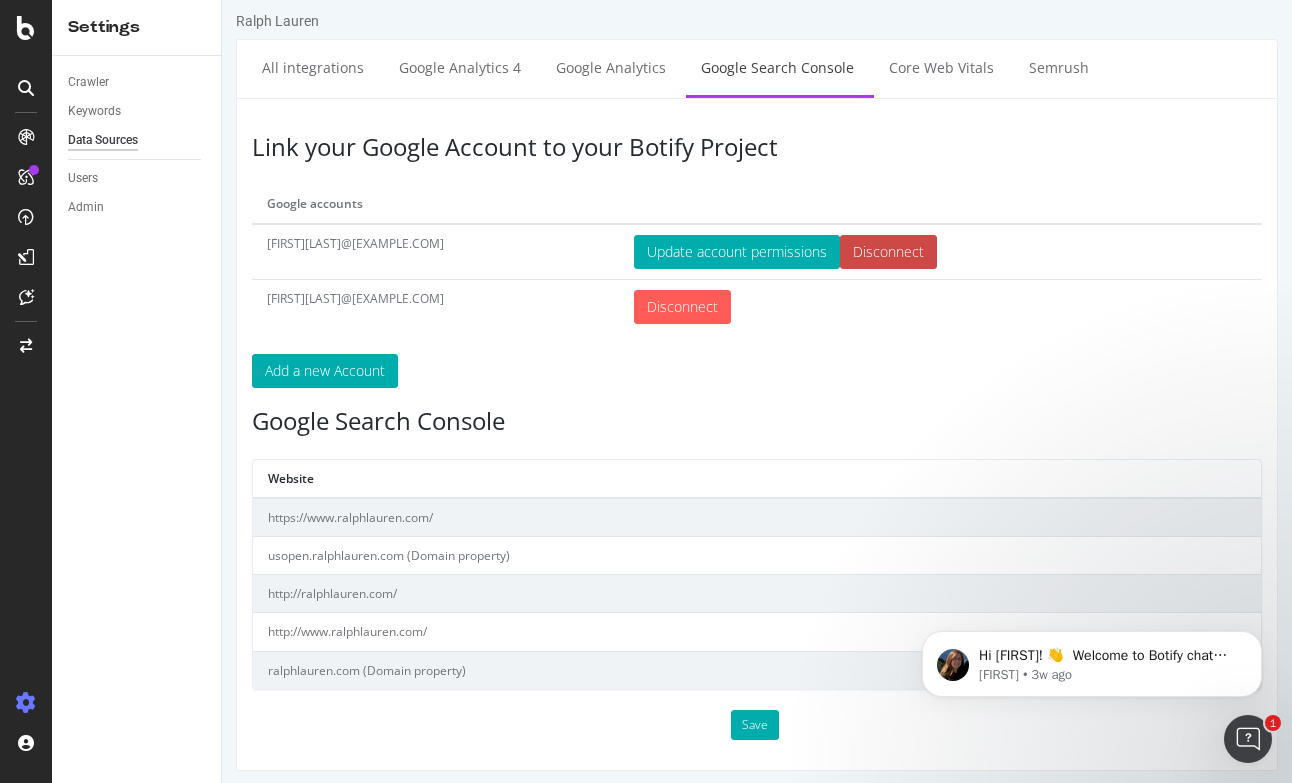 click on "Disconnect" at bounding box center (888, 252) 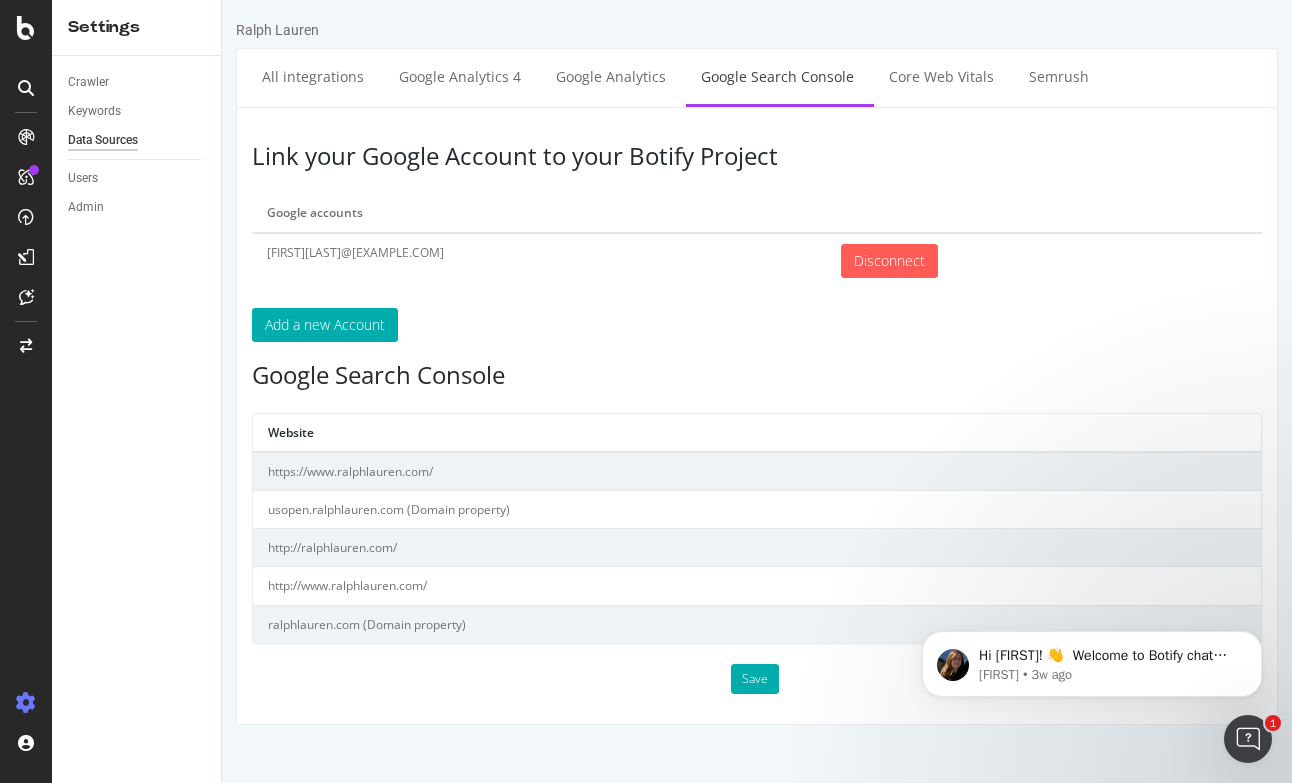scroll, scrollTop: 0, scrollLeft: 0, axis: both 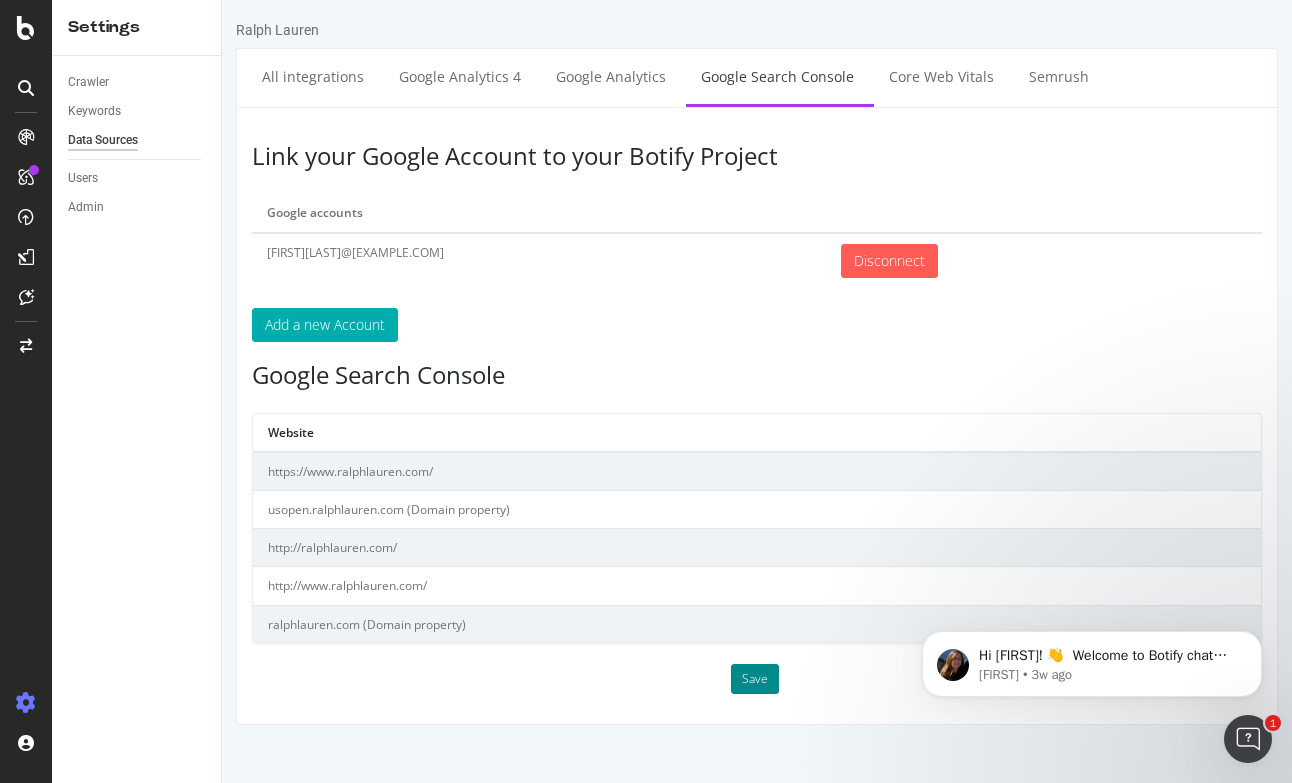 click on "Save" at bounding box center [755, 679] 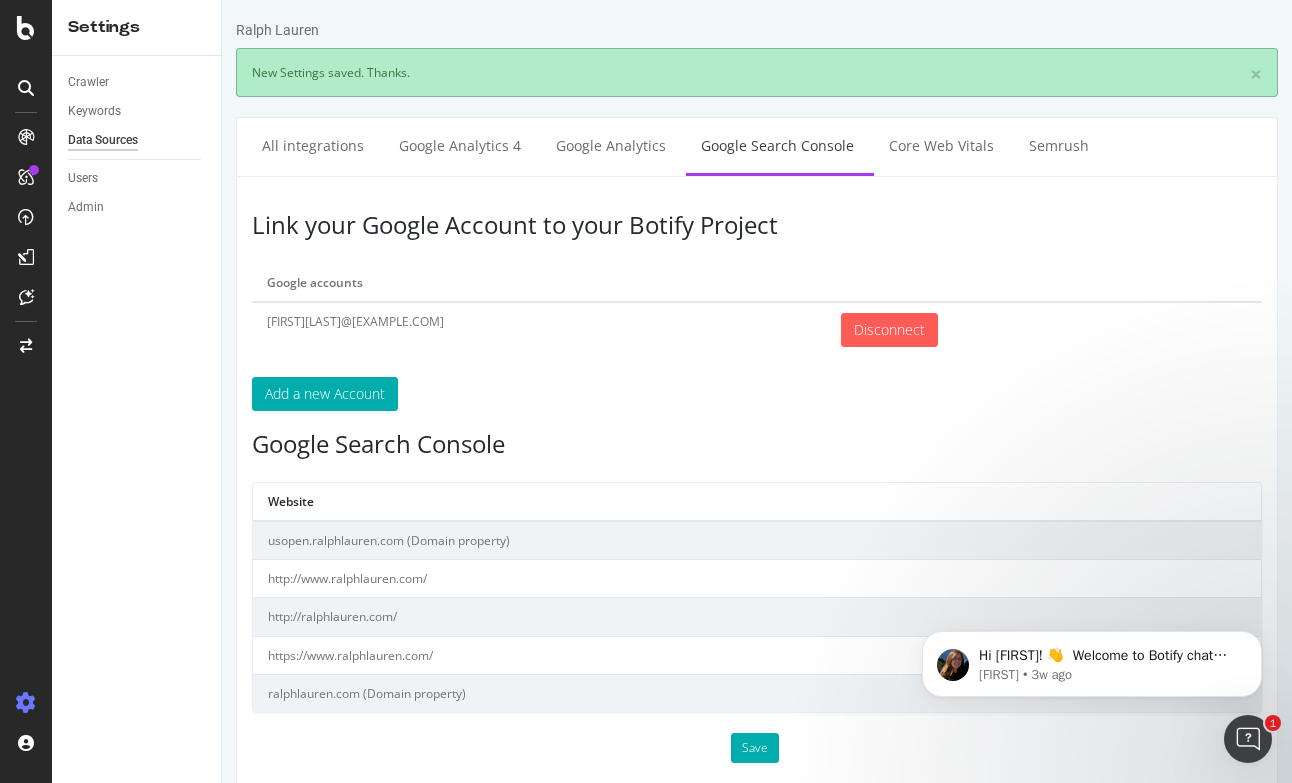 scroll, scrollTop: 0, scrollLeft: 0, axis: both 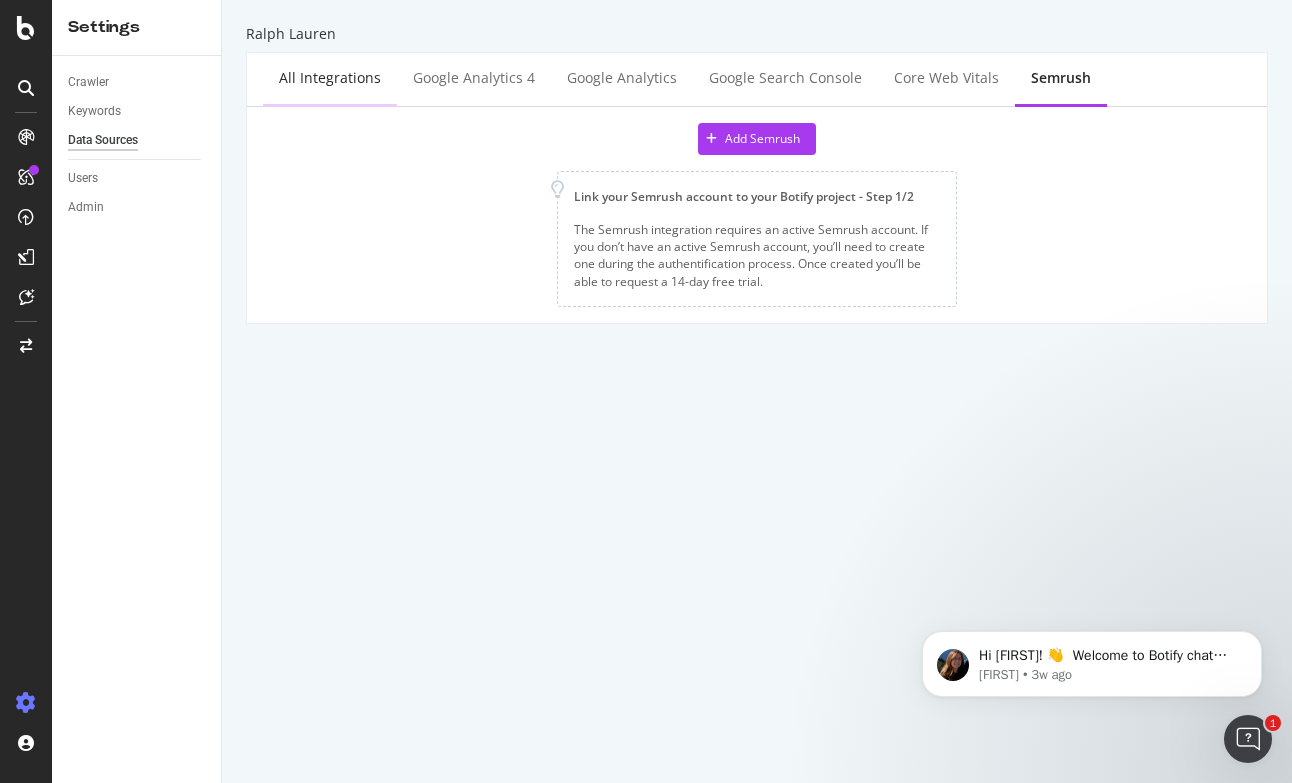 click on "All integrations" at bounding box center (330, 78) 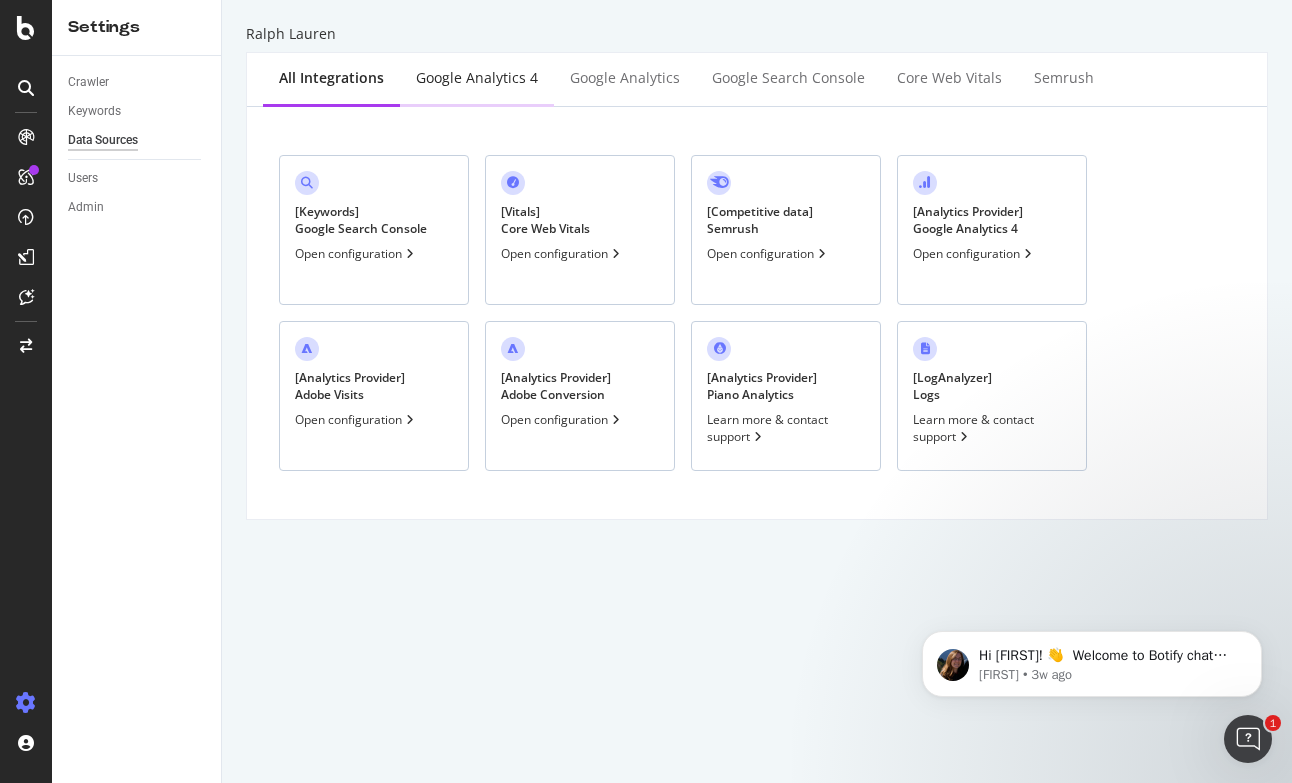 click on "Google Analytics 4" at bounding box center [477, 78] 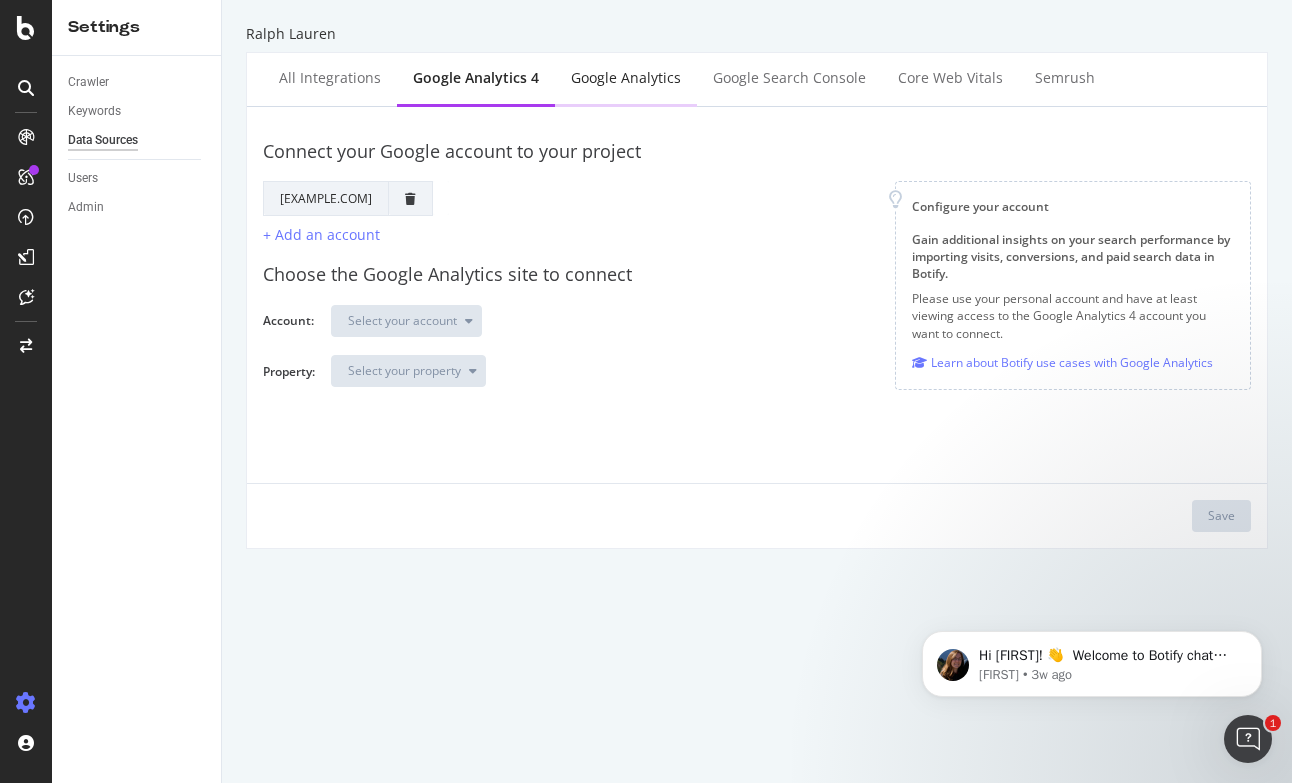 click on "Google Analytics" at bounding box center (626, 78) 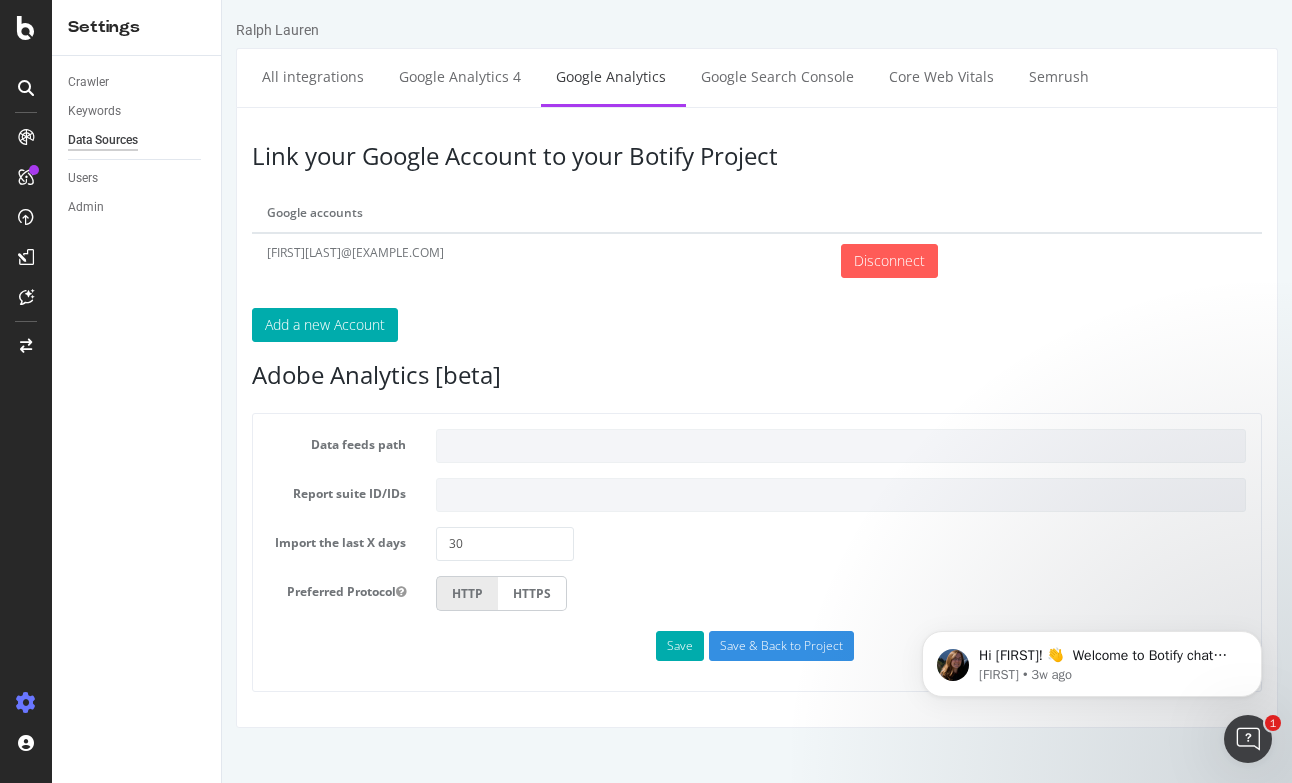scroll, scrollTop: 0, scrollLeft: 0, axis: both 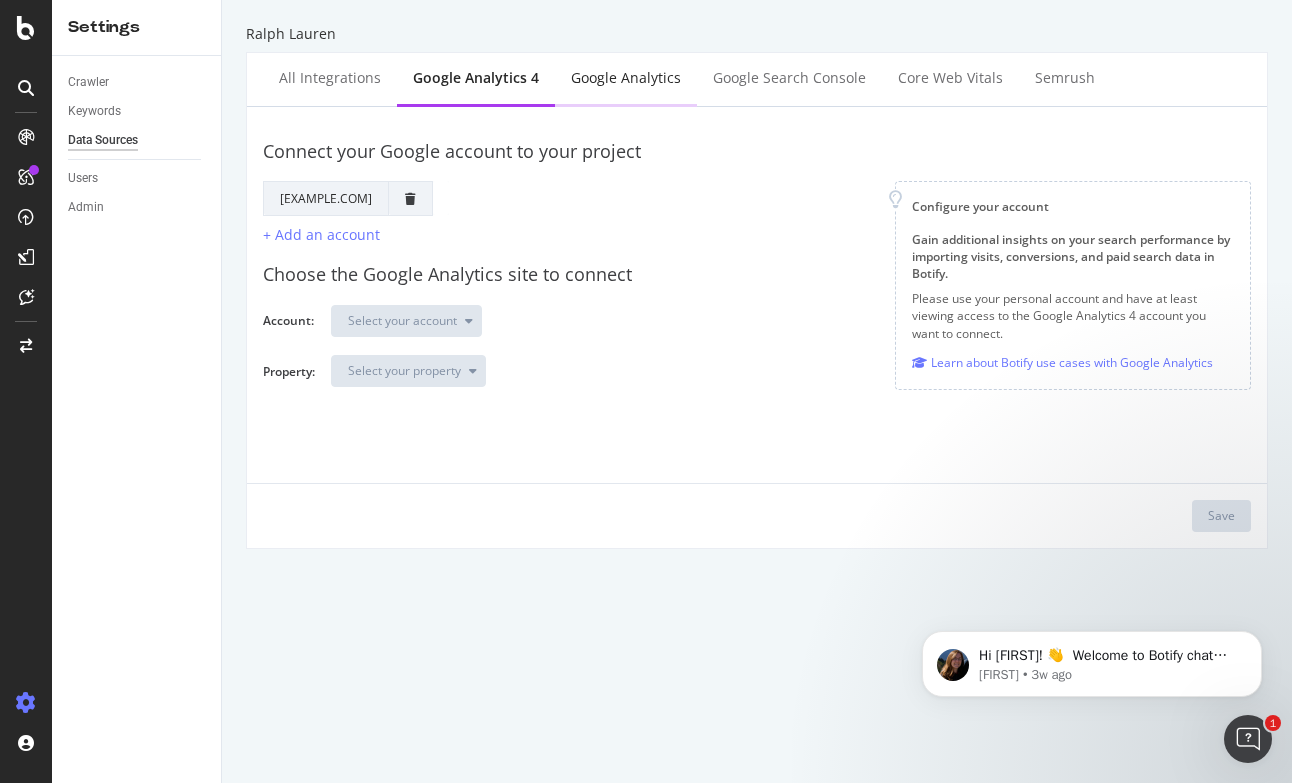 click on "Google Analytics" at bounding box center [626, 78] 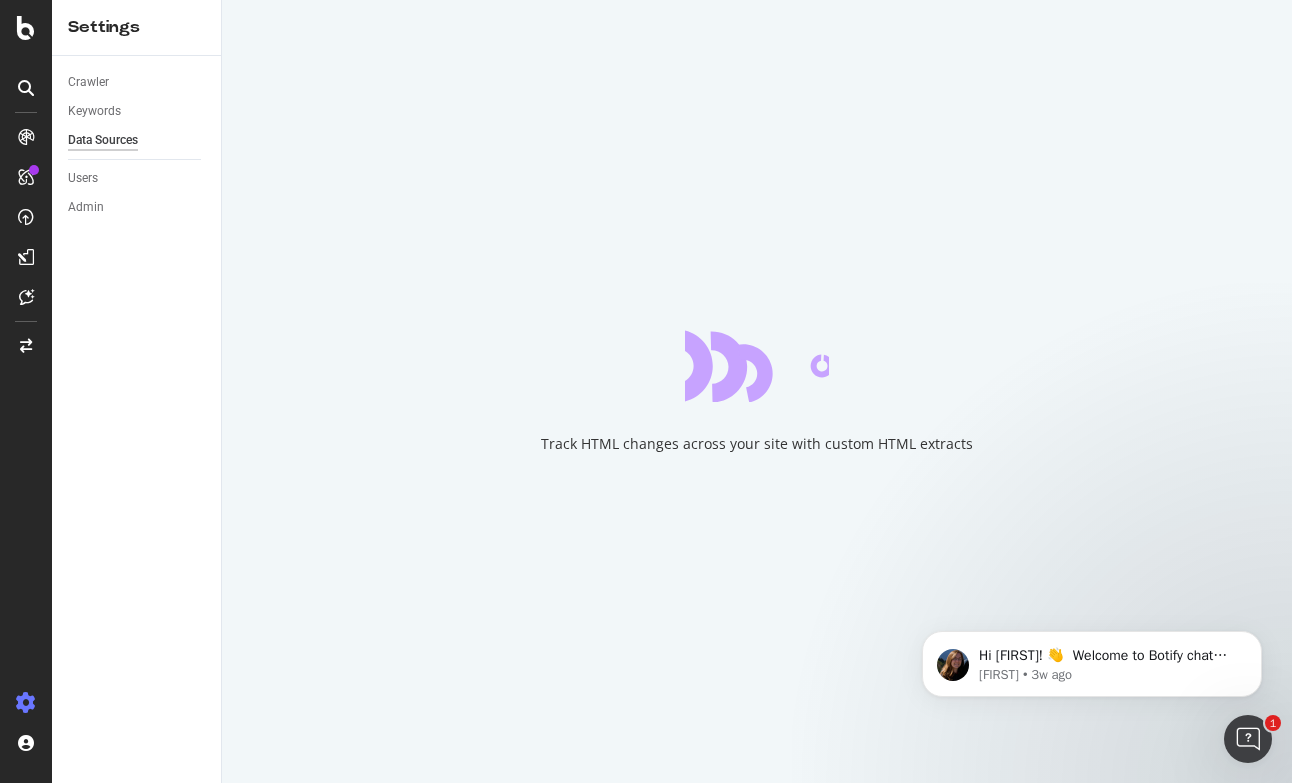 scroll, scrollTop: 0, scrollLeft: 0, axis: both 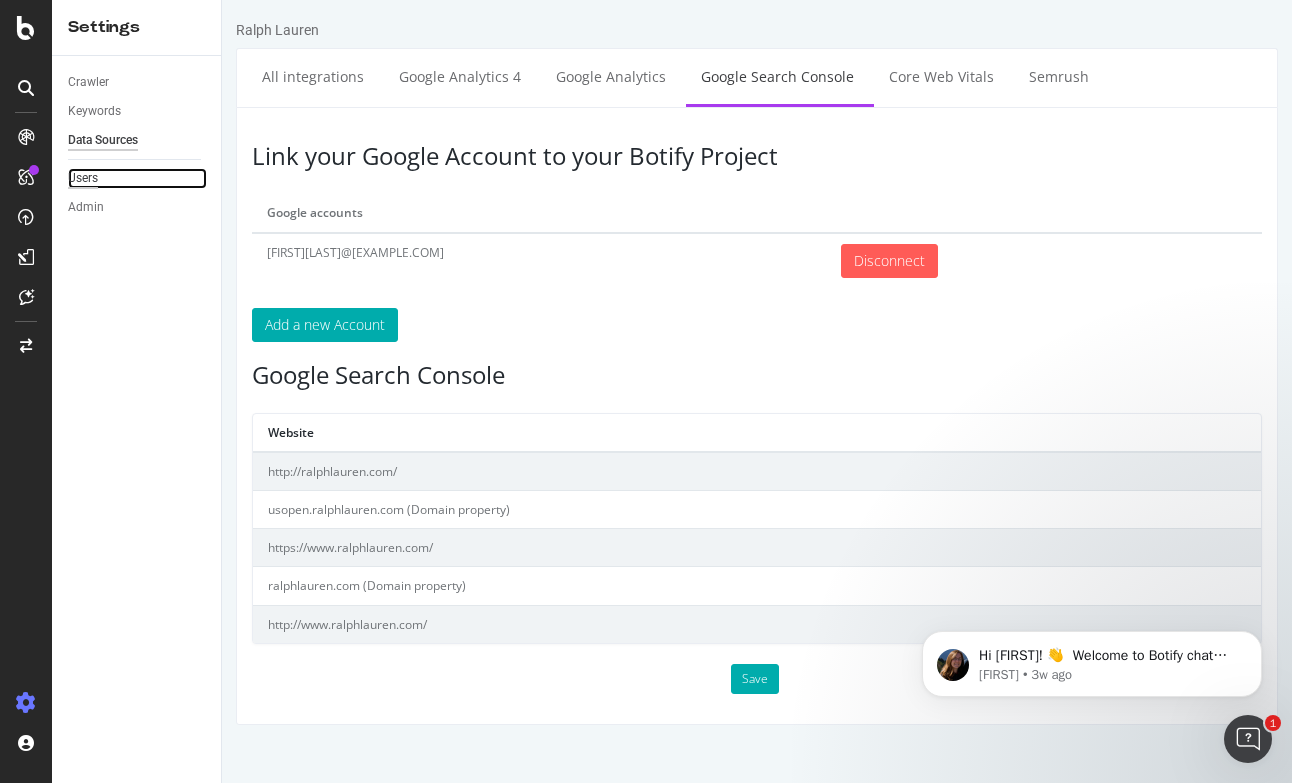 click on "Users" at bounding box center (83, 178) 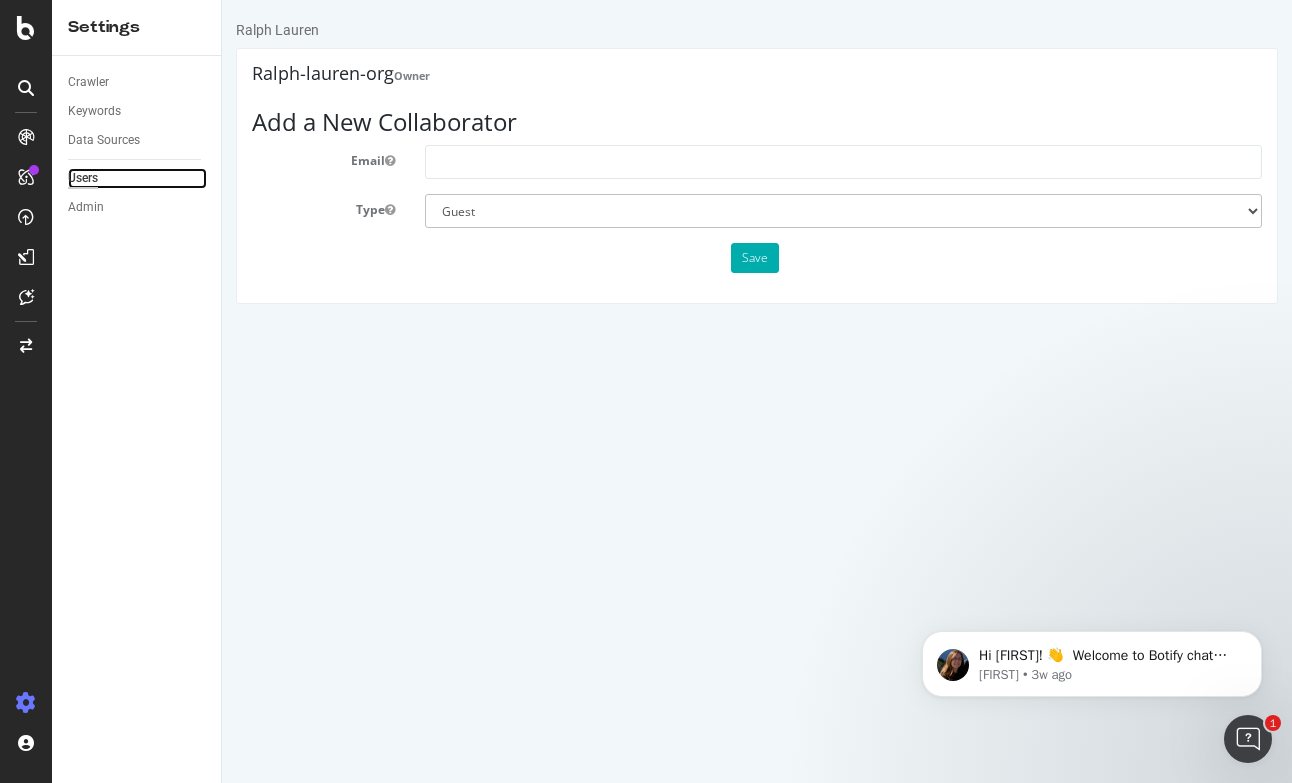 scroll, scrollTop: 0, scrollLeft: 0, axis: both 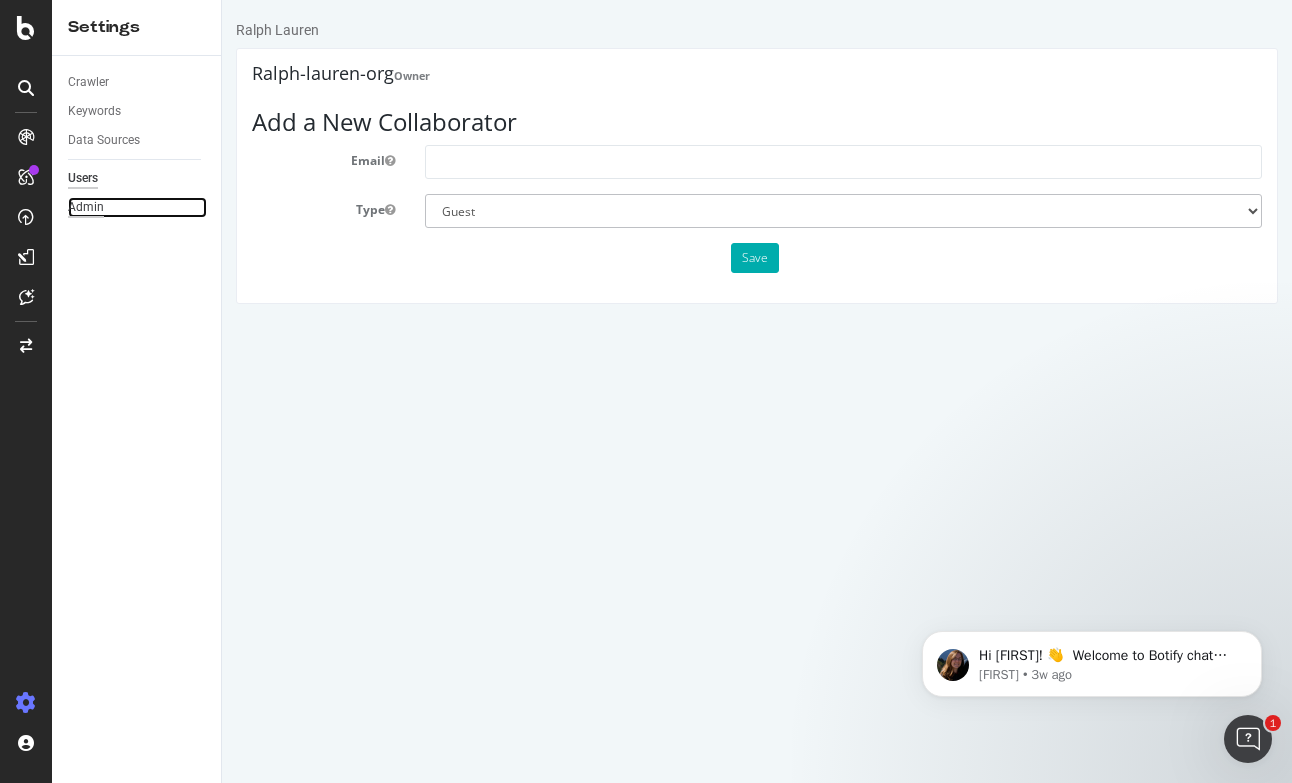 click on "Admin" at bounding box center (86, 207) 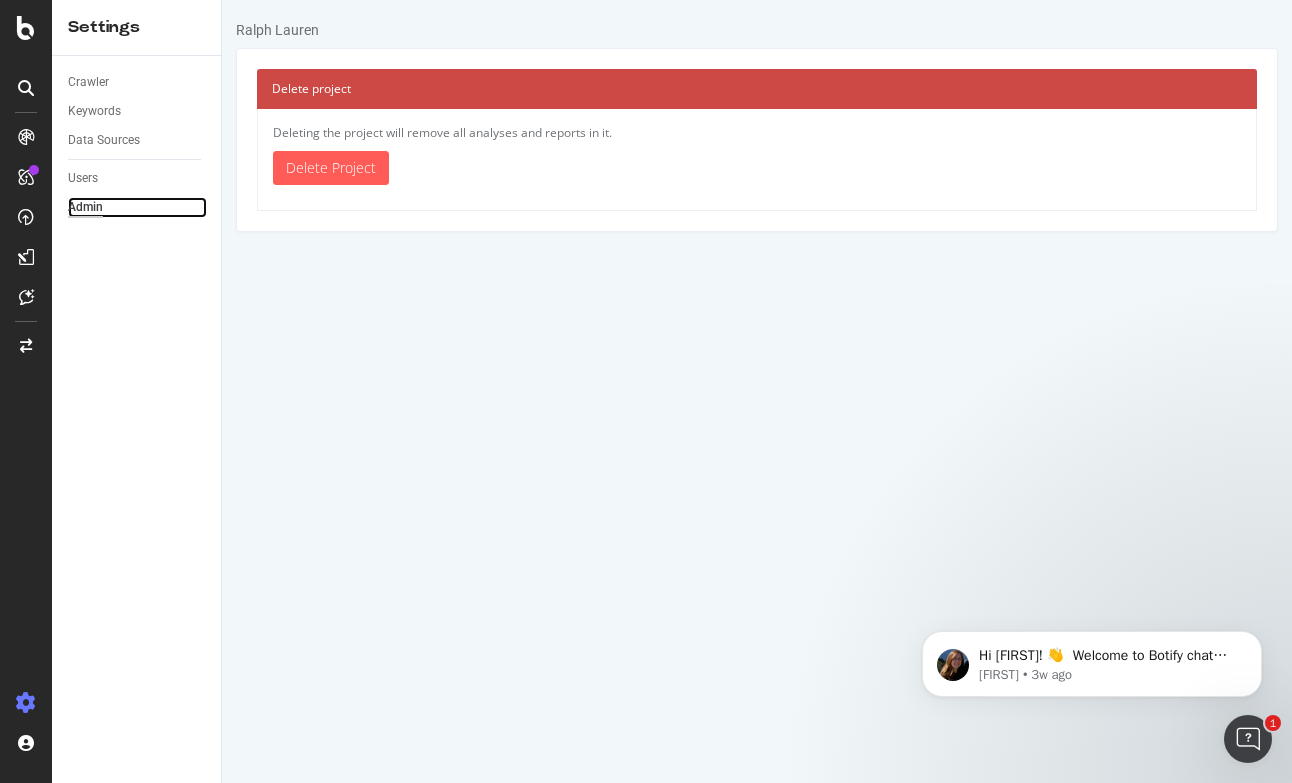 scroll, scrollTop: 0, scrollLeft: 0, axis: both 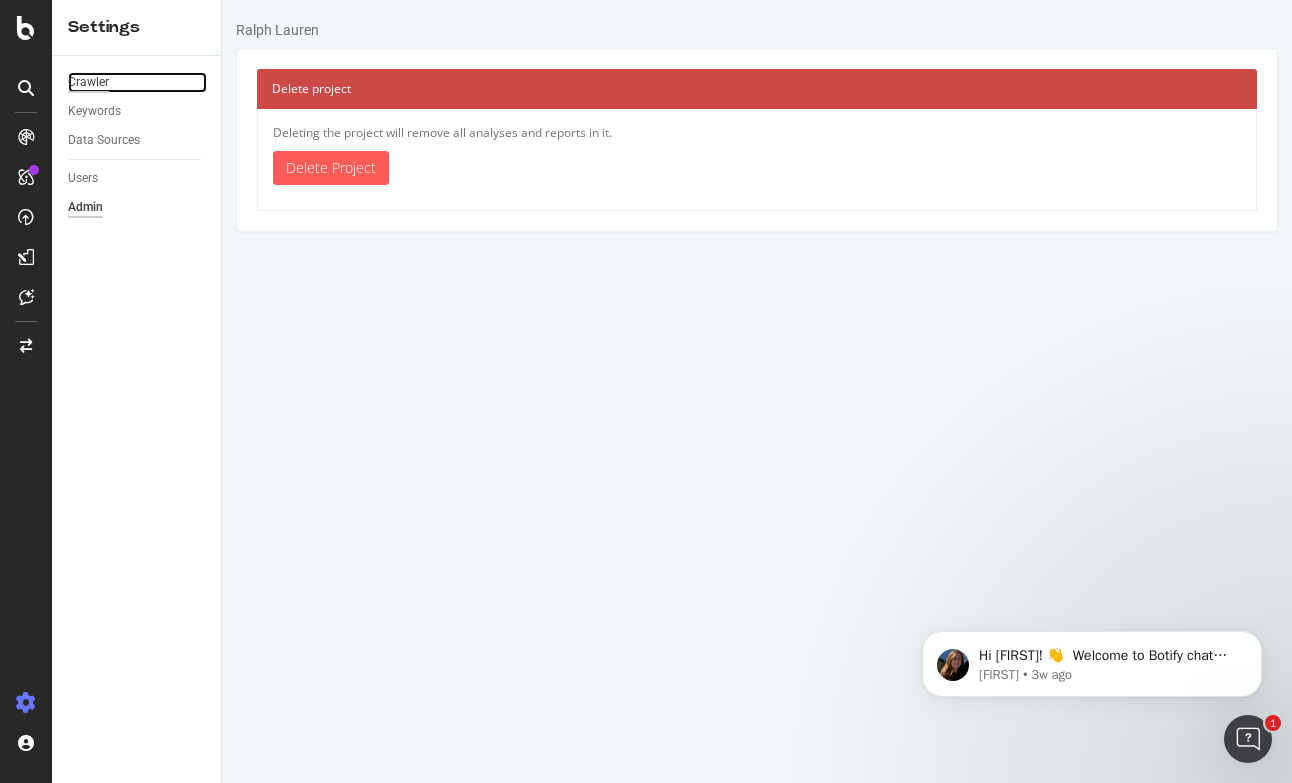 click on "Crawler" at bounding box center [88, 82] 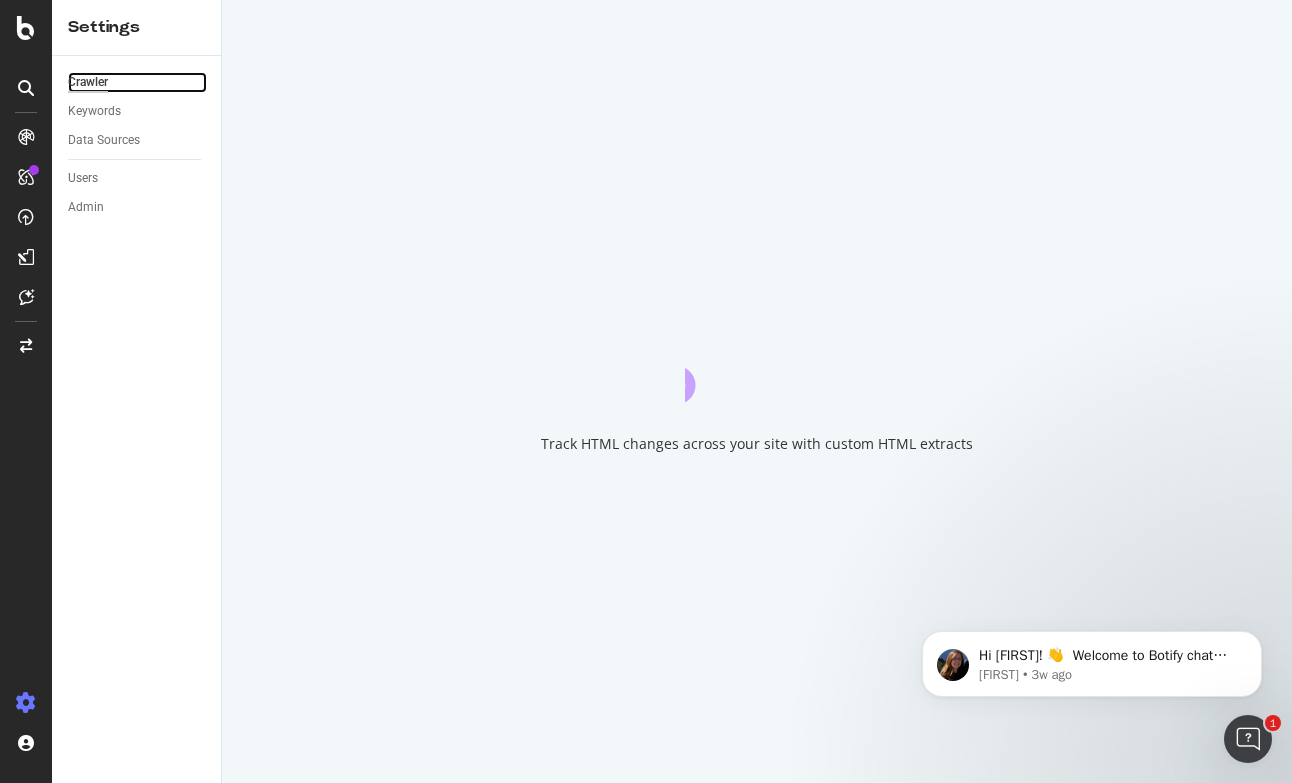 scroll, scrollTop: 0, scrollLeft: 0, axis: both 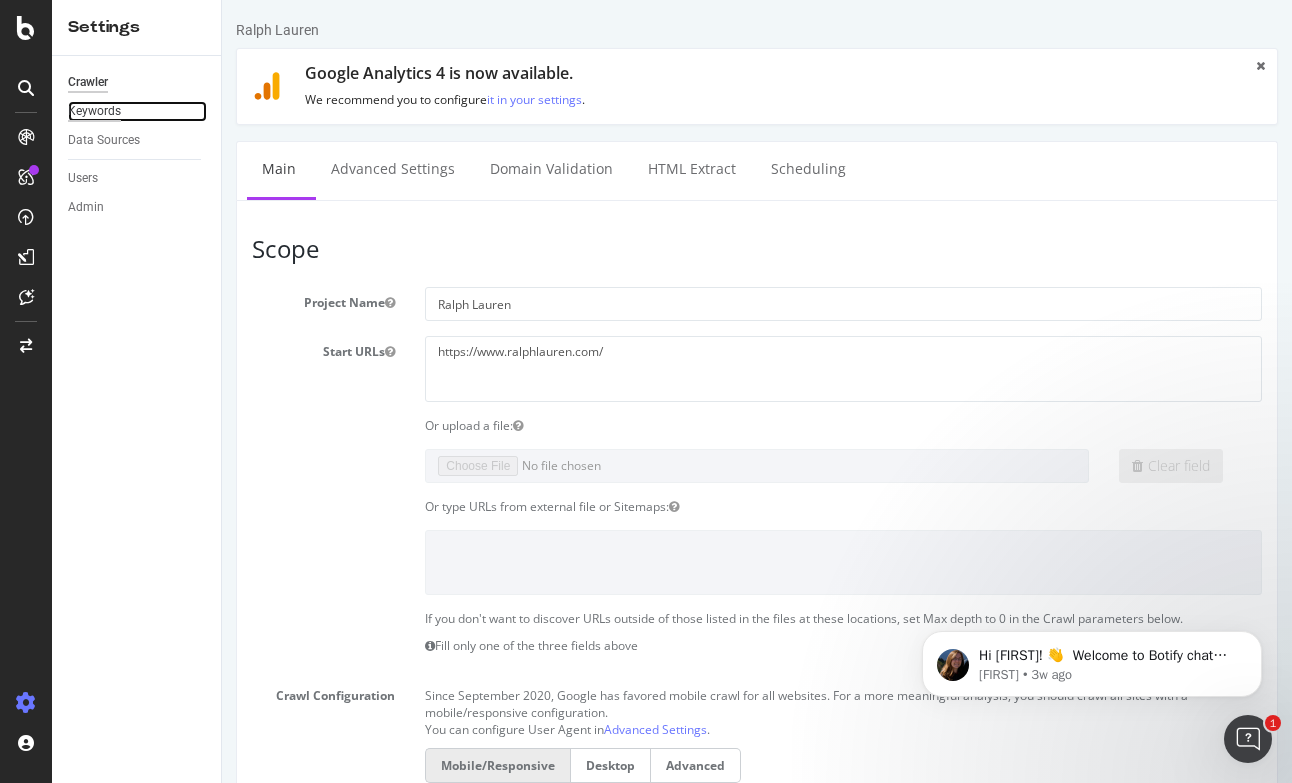click on "Keywords" at bounding box center [94, 111] 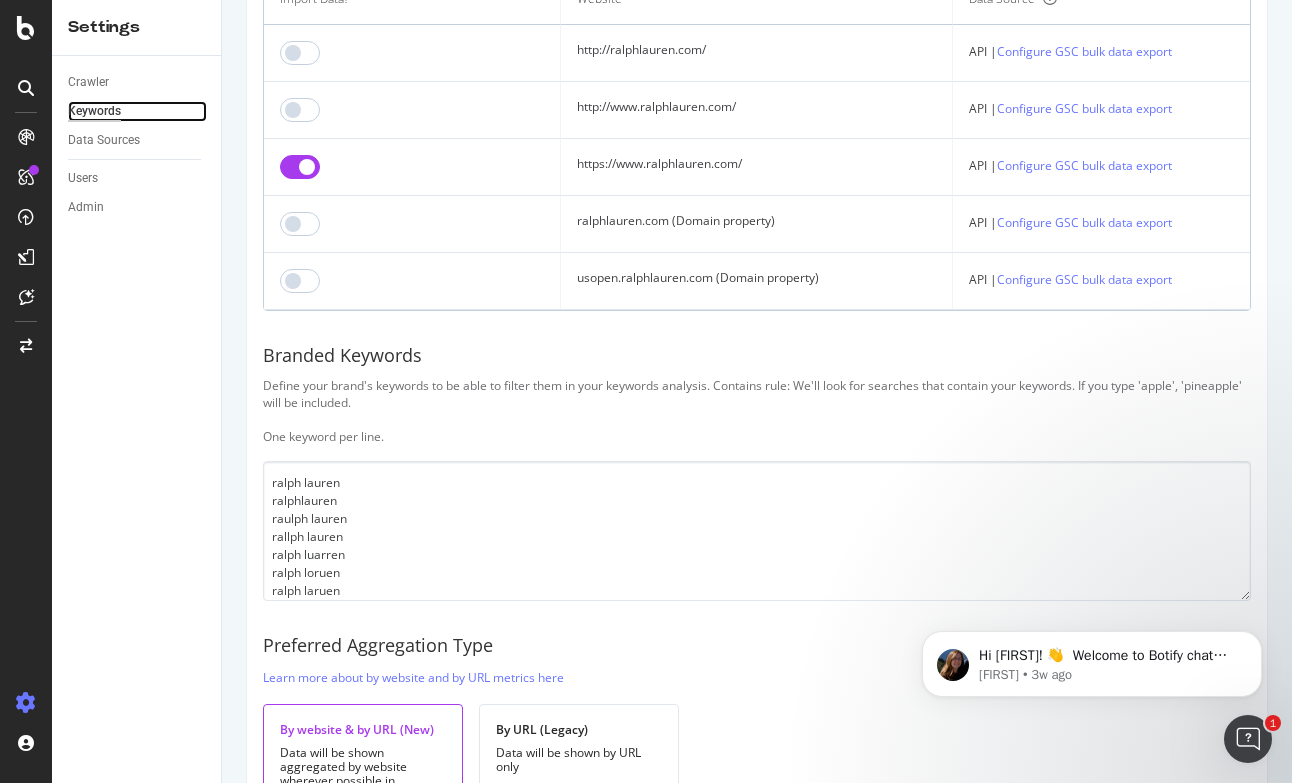 scroll, scrollTop: 319, scrollLeft: 0, axis: vertical 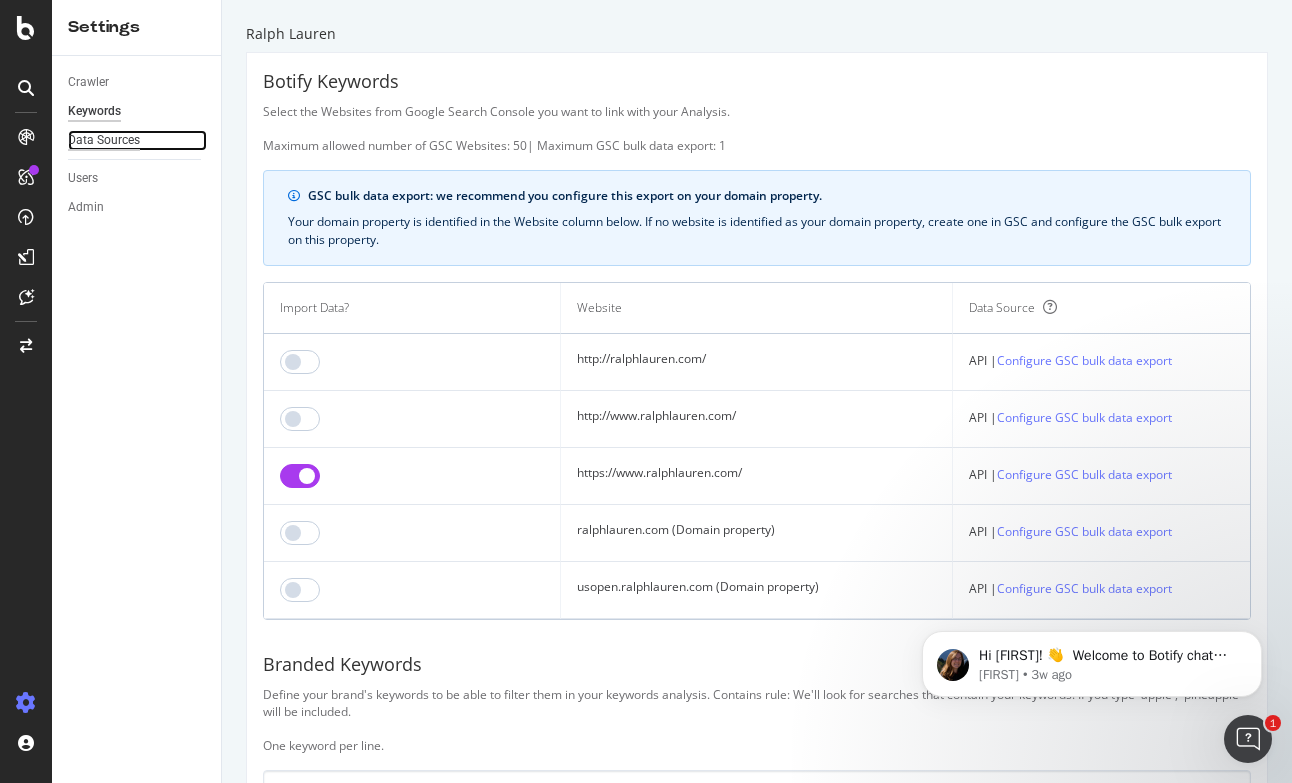 click on "Data Sources" at bounding box center (104, 140) 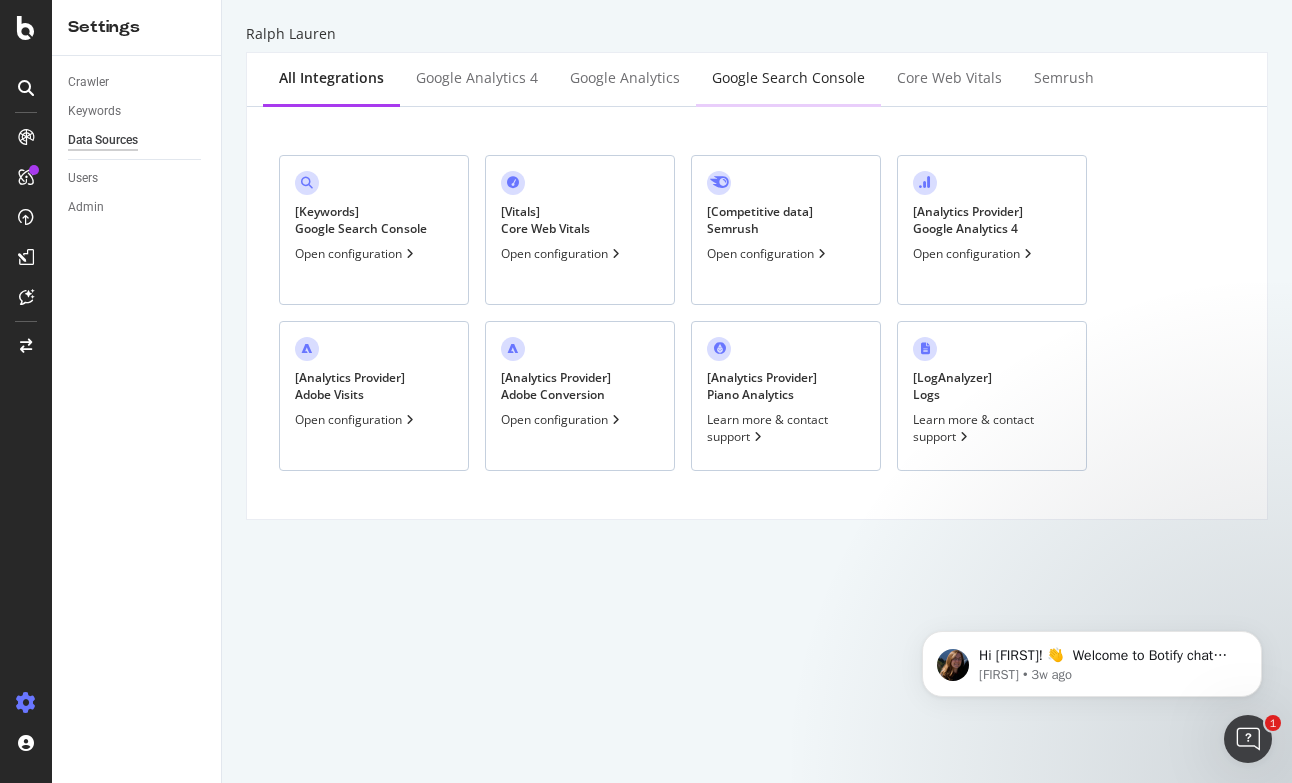 click on "Google Search Console" at bounding box center (788, 78) 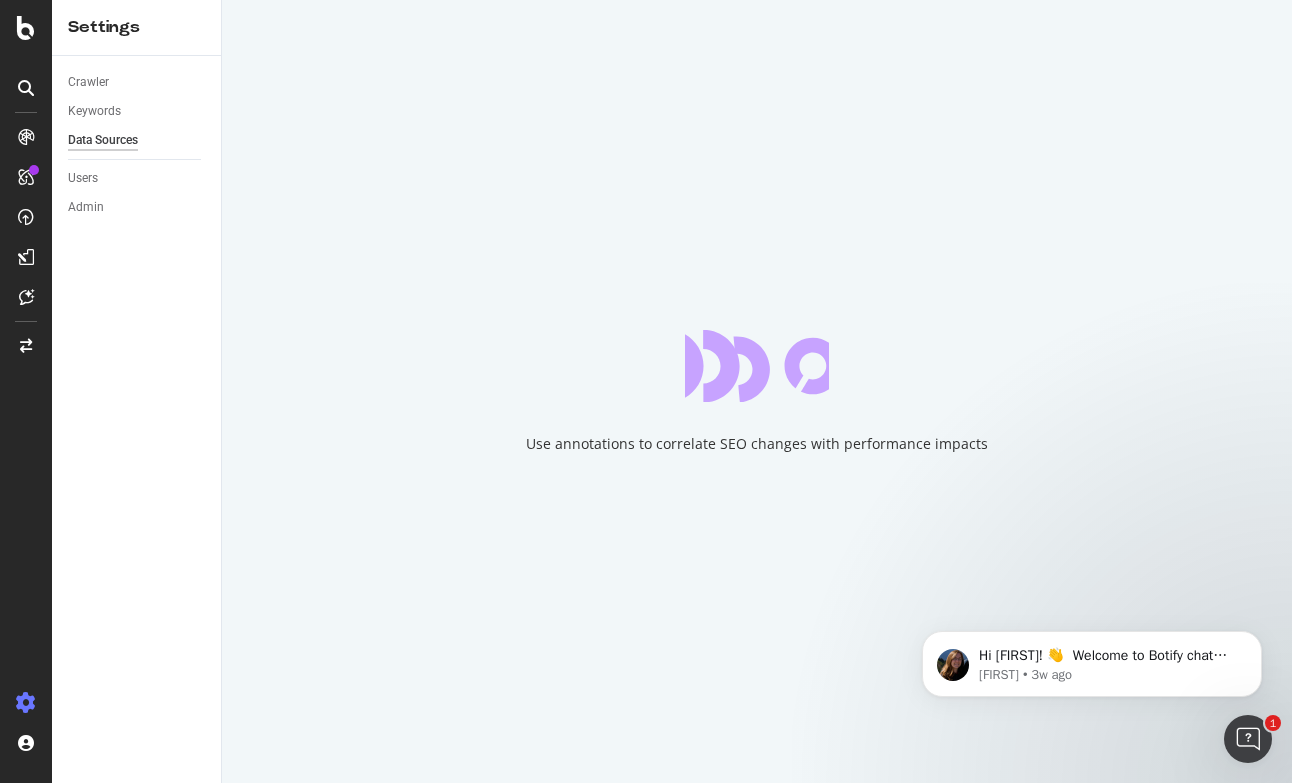 scroll, scrollTop: 0, scrollLeft: 0, axis: both 